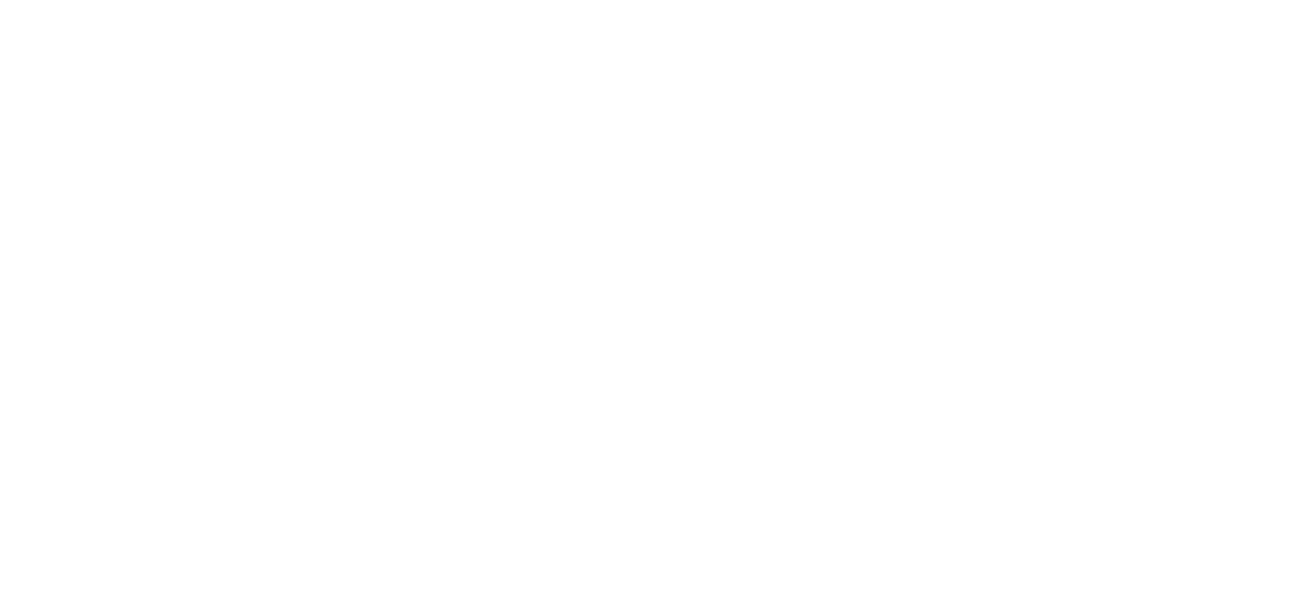 scroll, scrollTop: 0, scrollLeft: 0, axis: both 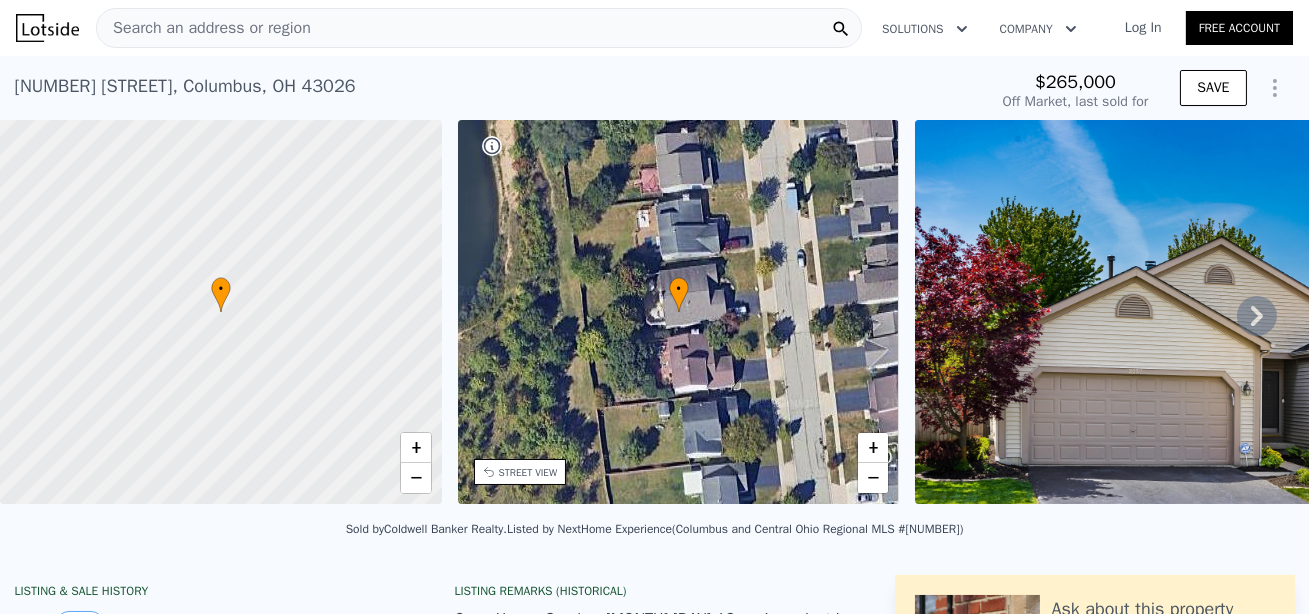 click 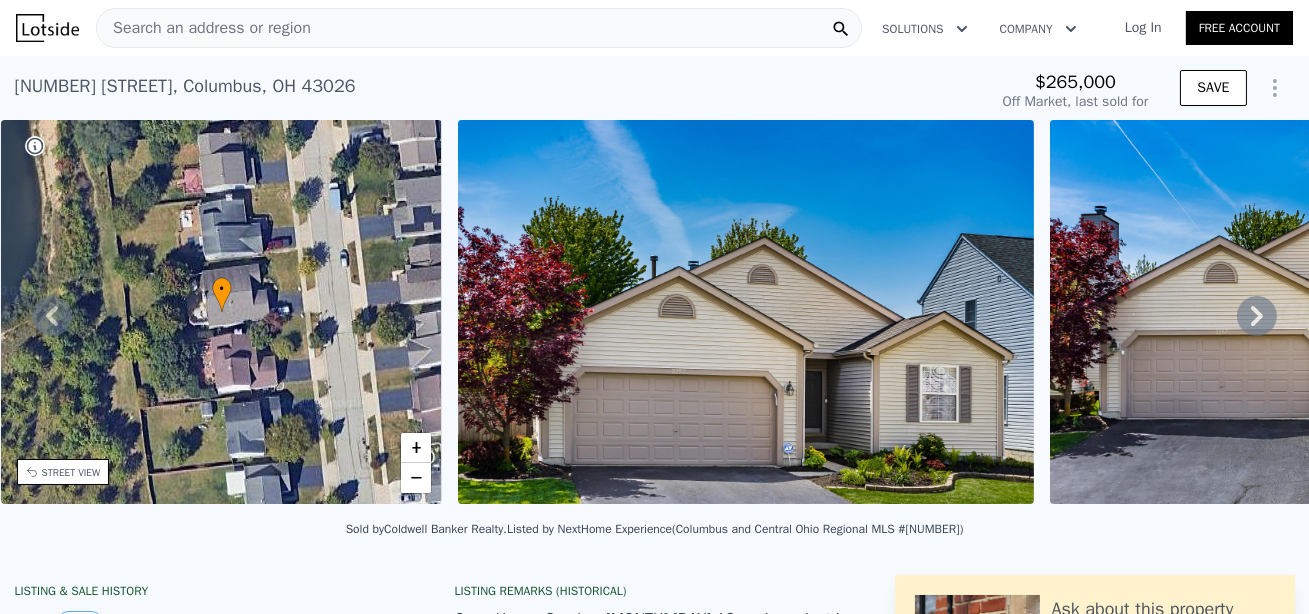 click 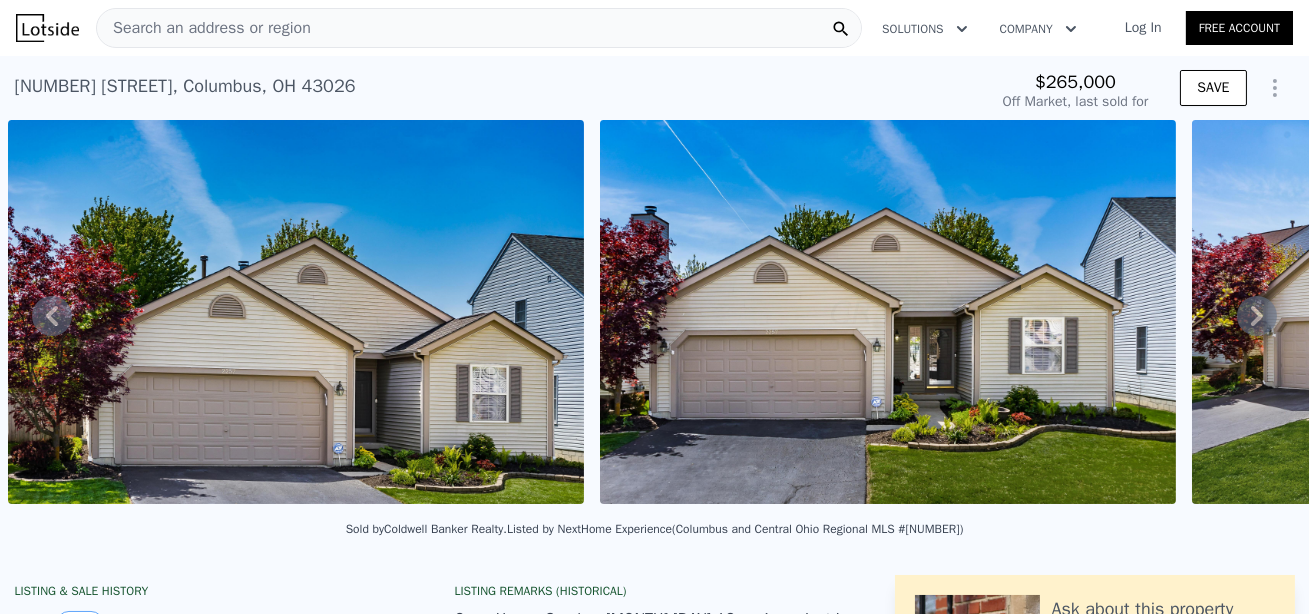 click 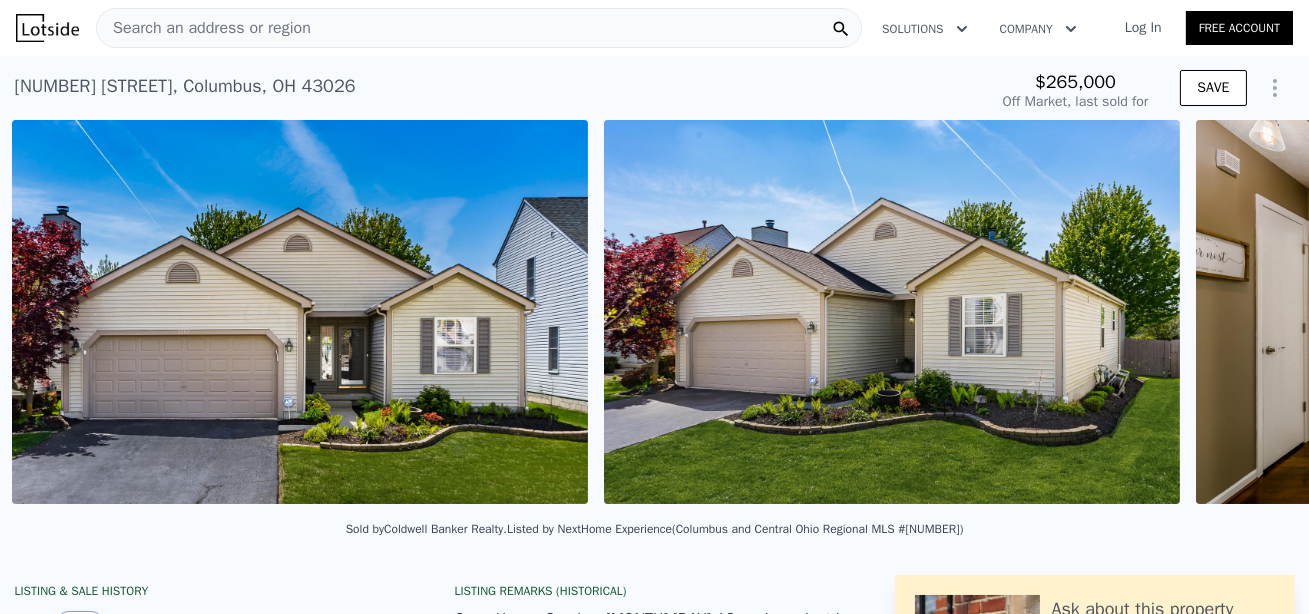 scroll, scrollTop: 0, scrollLeft: 1507, axis: horizontal 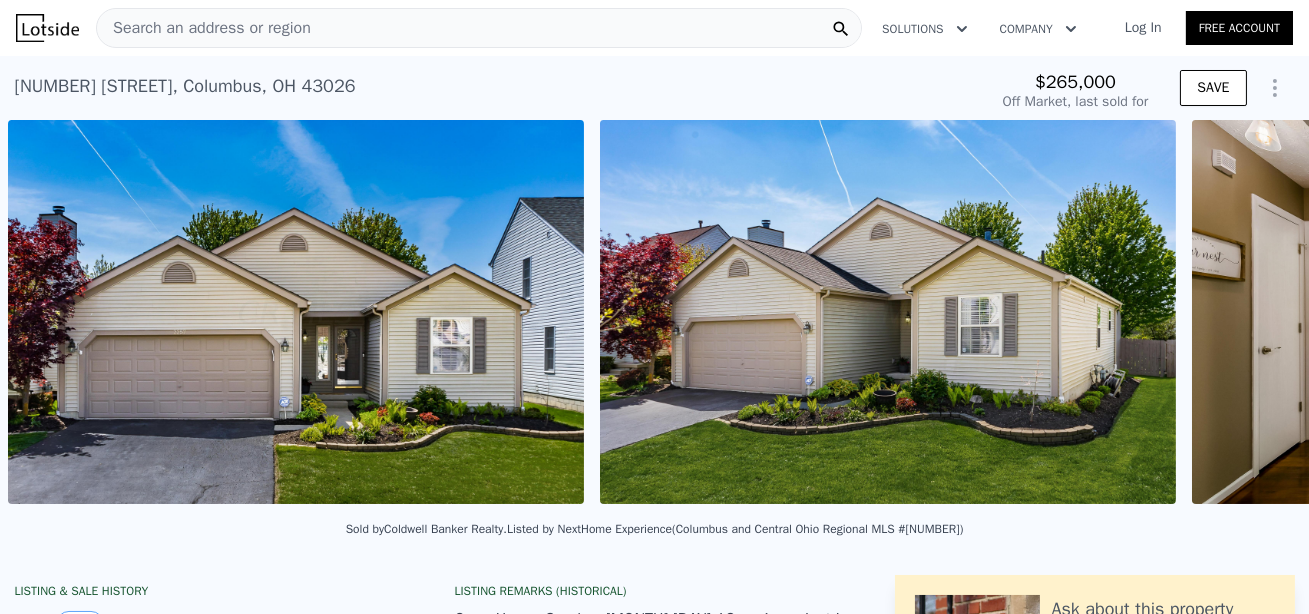 click at bounding box center [1480, 312] 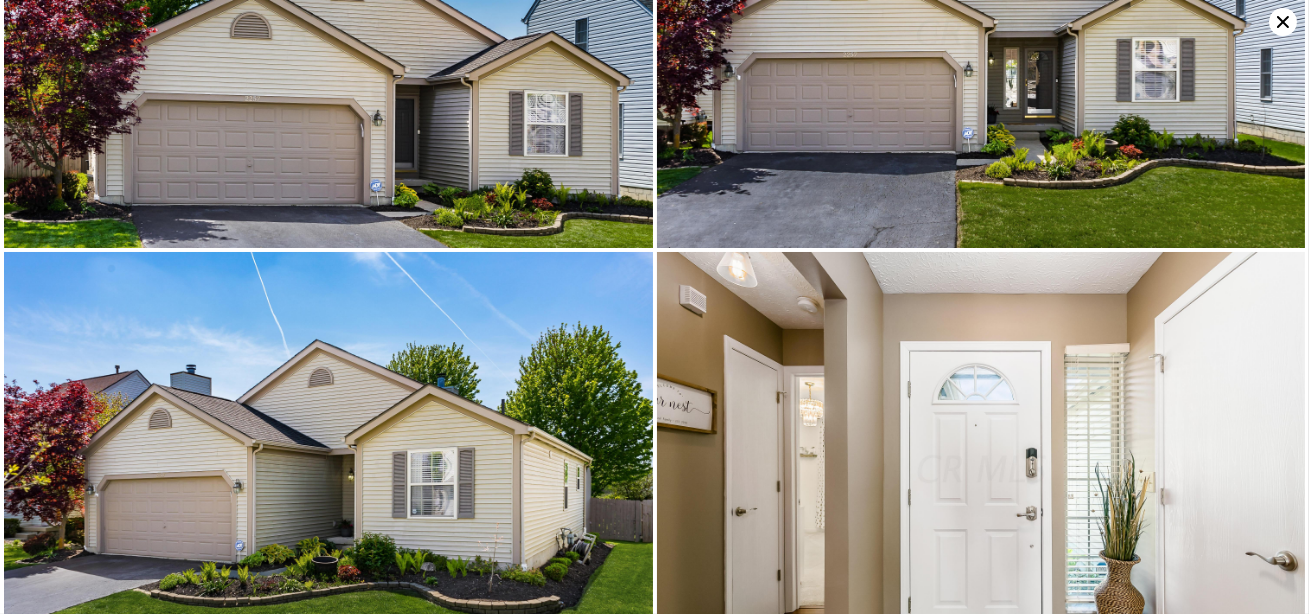 scroll, scrollTop: 0, scrollLeft: 0, axis: both 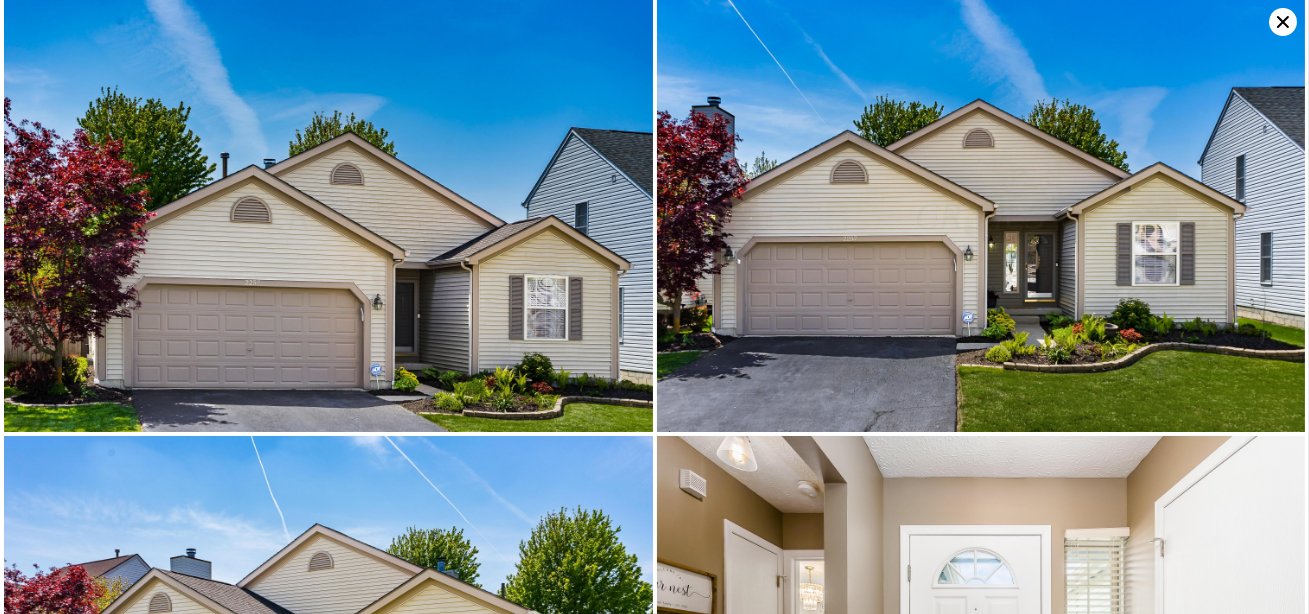 click 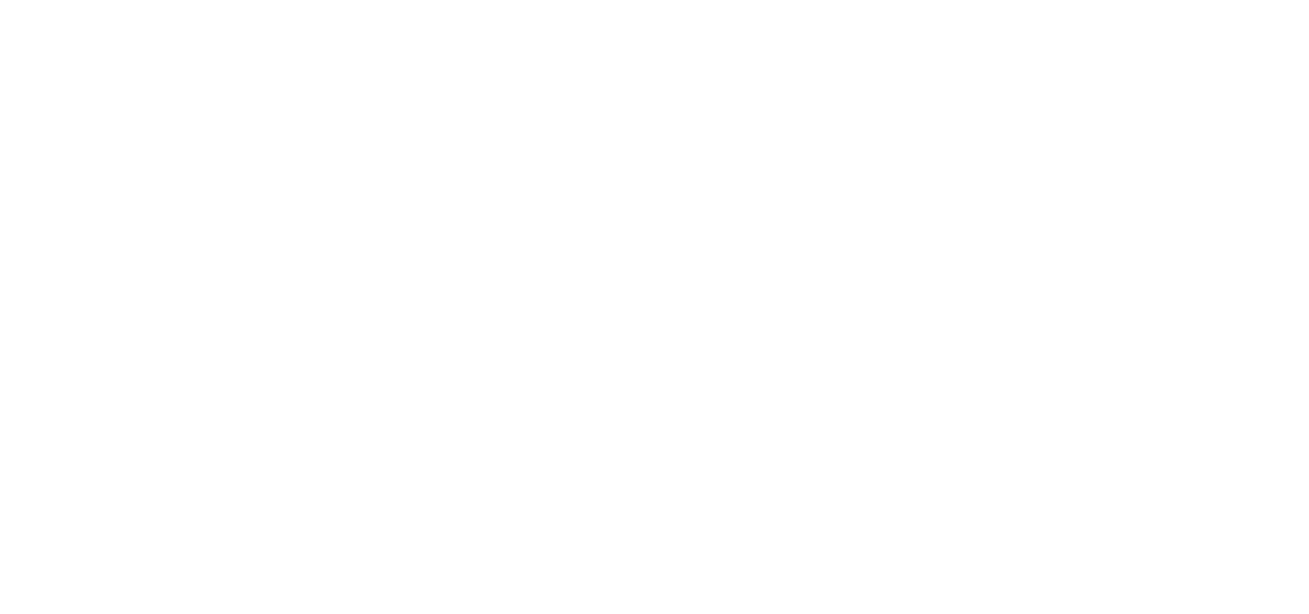 scroll, scrollTop: 0, scrollLeft: 0, axis: both 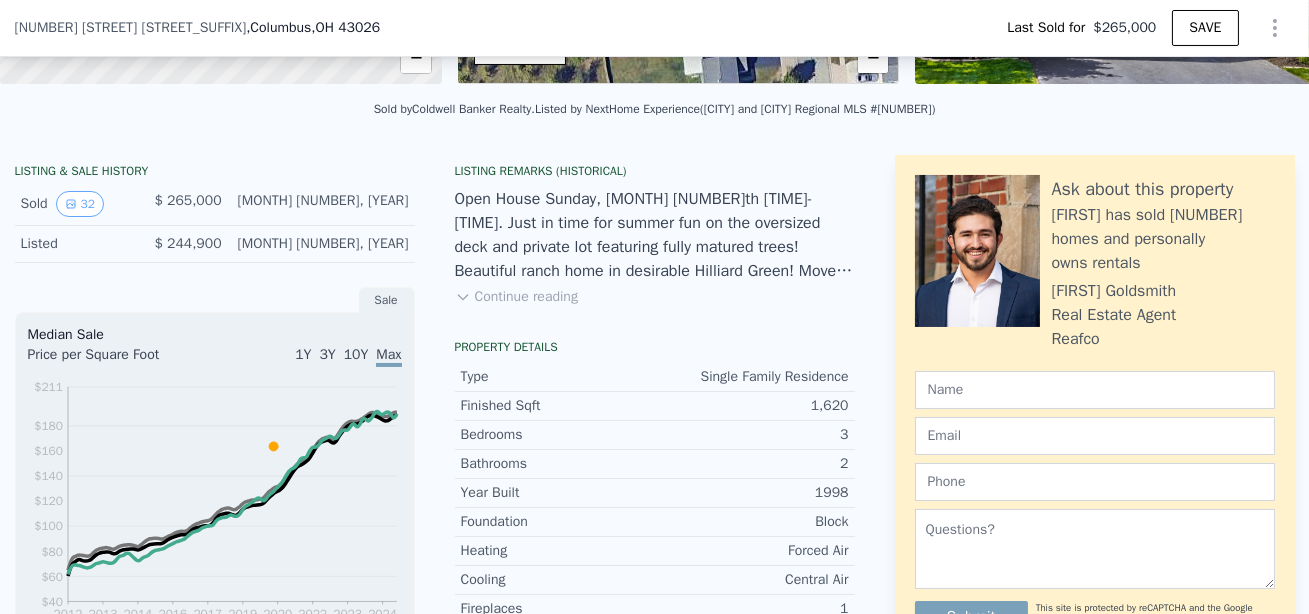 click on "Continue reading" at bounding box center (516, 297) 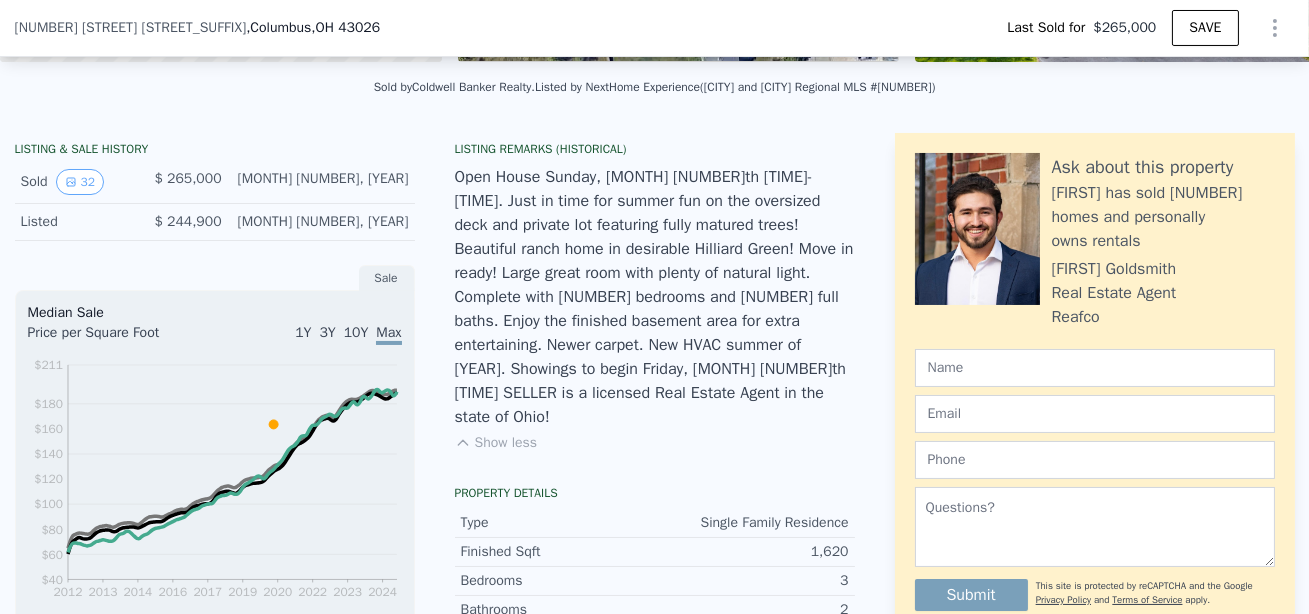 scroll, scrollTop: 435, scrollLeft: 0, axis: vertical 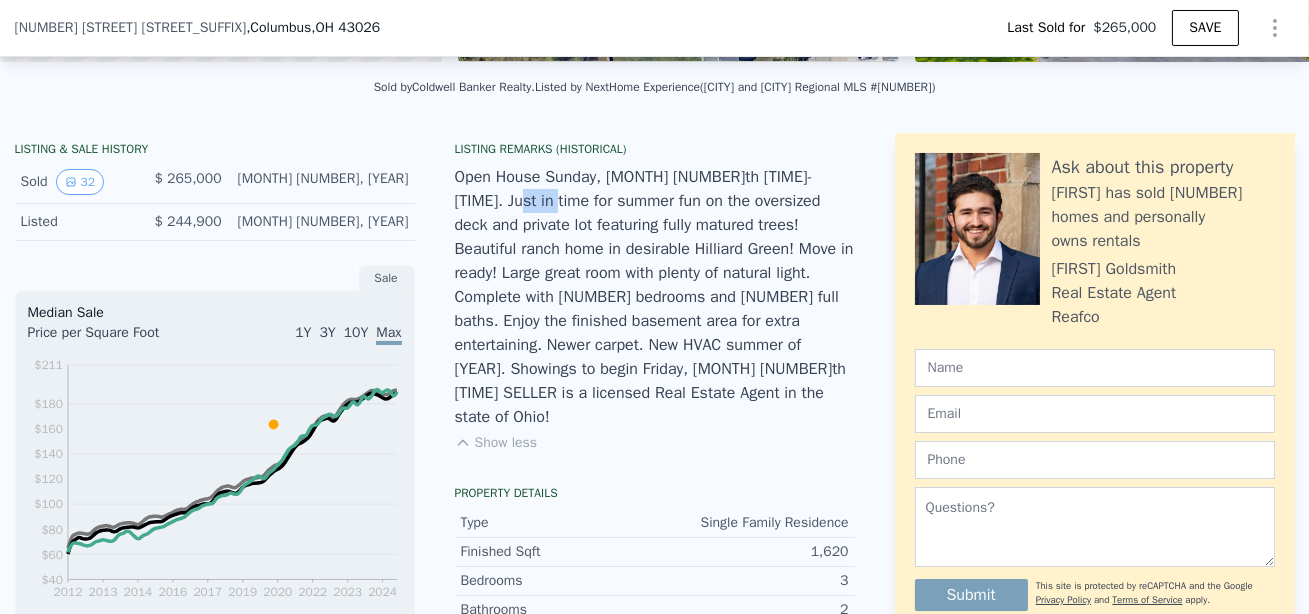 click on "Open House Sunday, May 17th 12pm-1pm. Just in time for summer fun on the oversized deck and private lot featuring fully matured trees! Beautiful ranch home in desirable Hilliard Green! Move in ready! Large great room with plenty of natural light. Complete with 3 bedrooms and 2 full baths. Enjoy the finished basement area for extra entertaining. Newer carpet. New HVAC summer of 2019. Showings to begin Friday, May 15th 4PM SELLER is a licensed Real Estate Agent in the state of Ohio!" at bounding box center [655, 297] 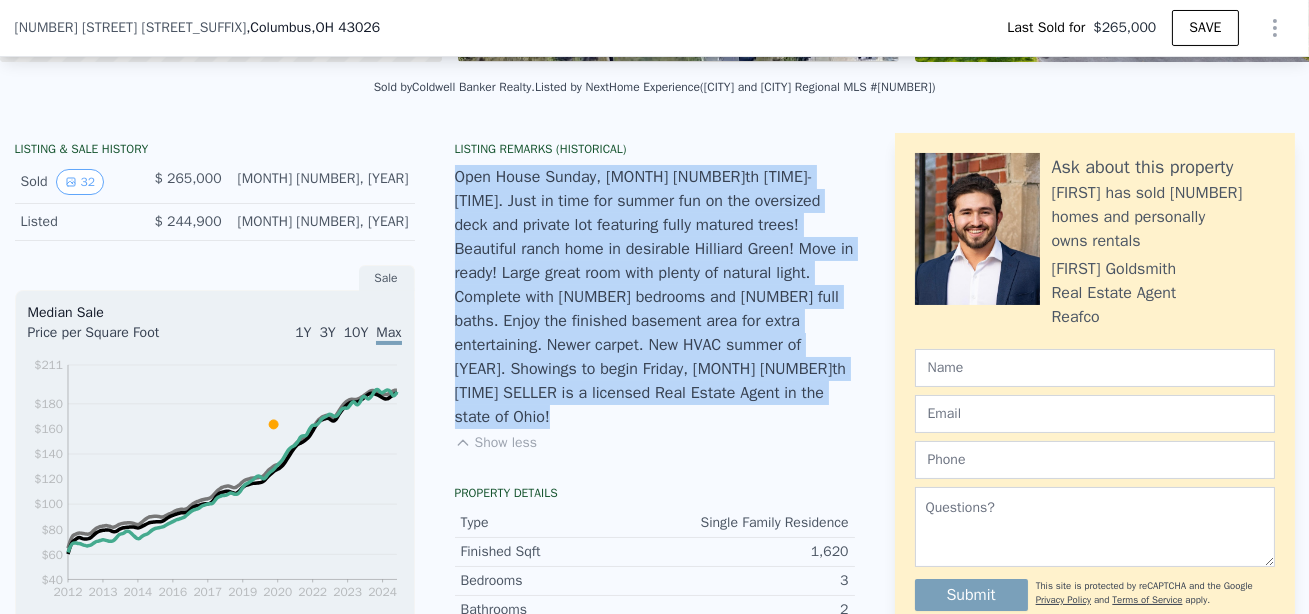 click on "Open House Sunday, May 17th 12pm-1pm. Just in time for summer fun on the oversized deck and private lot featuring fully matured trees! Beautiful ranch home in desirable Hilliard Green! Move in ready! Large great room with plenty of natural light. Complete with 3 bedrooms and 2 full baths. Enjoy the finished basement area for extra entertaining. Newer carpet. New HVAC summer of 2019. Showings to begin Friday, May 15th 4PM SELLER is a licensed Real Estate Agent in the state of Ohio!" at bounding box center (655, 297) 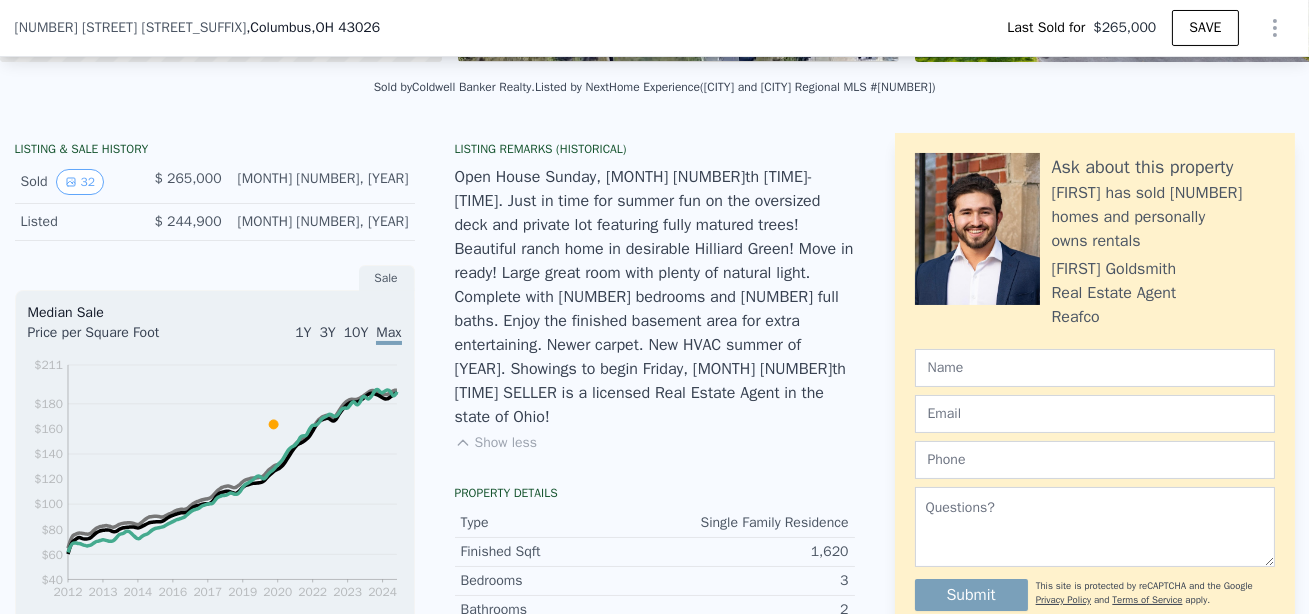 click on "Open House Sunday, May 17th 12pm-1pm. Just in time for summer fun on the oversized deck and private lot featuring fully matured trees! Beautiful ranch home in desirable Hilliard Green! Move in ready! Large great room with plenty of natural light. Complete with 3 bedrooms and 2 full baths. Enjoy the finished basement area for extra entertaining. Newer carpet. New HVAC summer of 2019. Showings to begin Friday, May 15th 4PM SELLER is a licensed Real Estate Agent in the state of Ohio!" at bounding box center (655, 297) 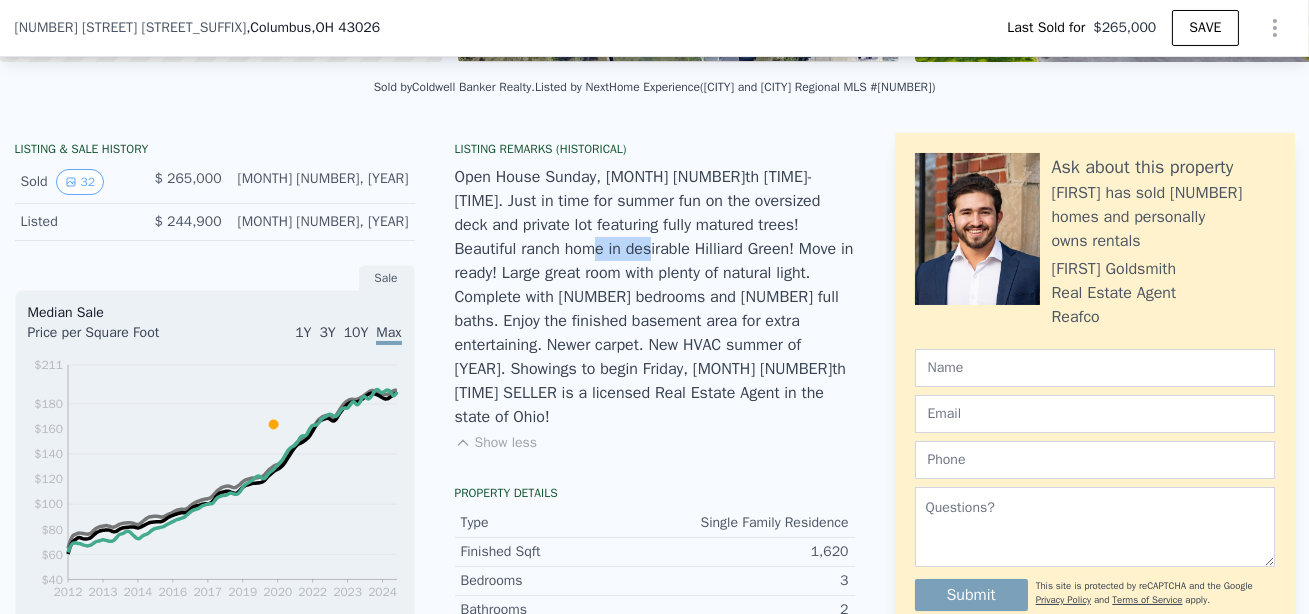 click on "Open House Sunday, May 17th 12pm-1pm. Just in time for summer fun on the oversized deck and private lot featuring fully matured trees! Beautiful ranch home in desirable Hilliard Green! Move in ready! Large great room with plenty of natural light. Complete with 3 bedrooms and 2 full baths. Enjoy the finished basement area for extra entertaining. Newer carpet. New HVAC summer of 2019. Showings to begin Friday, May 15th 4PM SELLER is a licensed Real Estate Agent in the state of Ohio!" at bounding box center [655, 297] 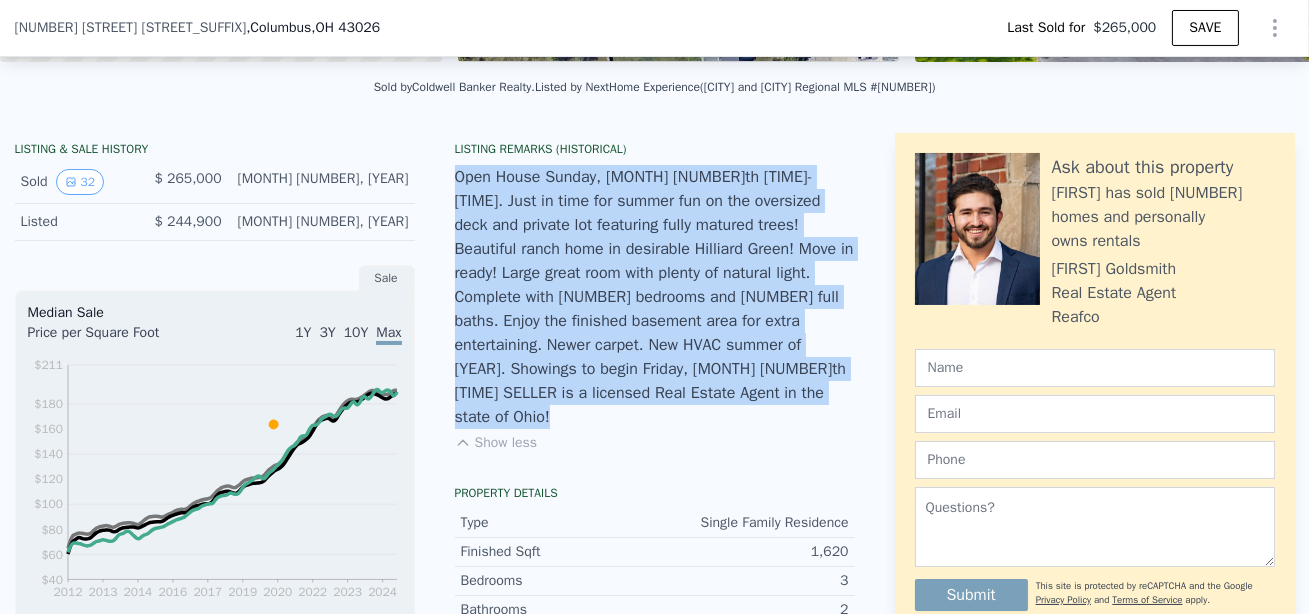 click on "Open House Sunday, May 17th 12pm-1pm. Just in time for summer fun on the oversized deck and private lot featuring fully matured trees! Beautiful ranch home in desirable Hilliard Green! Move in ready! Large great room with plenty of natural light. Complete with 3 bedrooms and 2 full baths. Enjoy the finished basement area for extra entertaining. Newer carpet. New HVAC summer of 2019. Showings to begin Friday, May 15th 4PM SELLER is a licensed Real Estate Agent in the state of Ohio!" at bounding box center (655, 297) 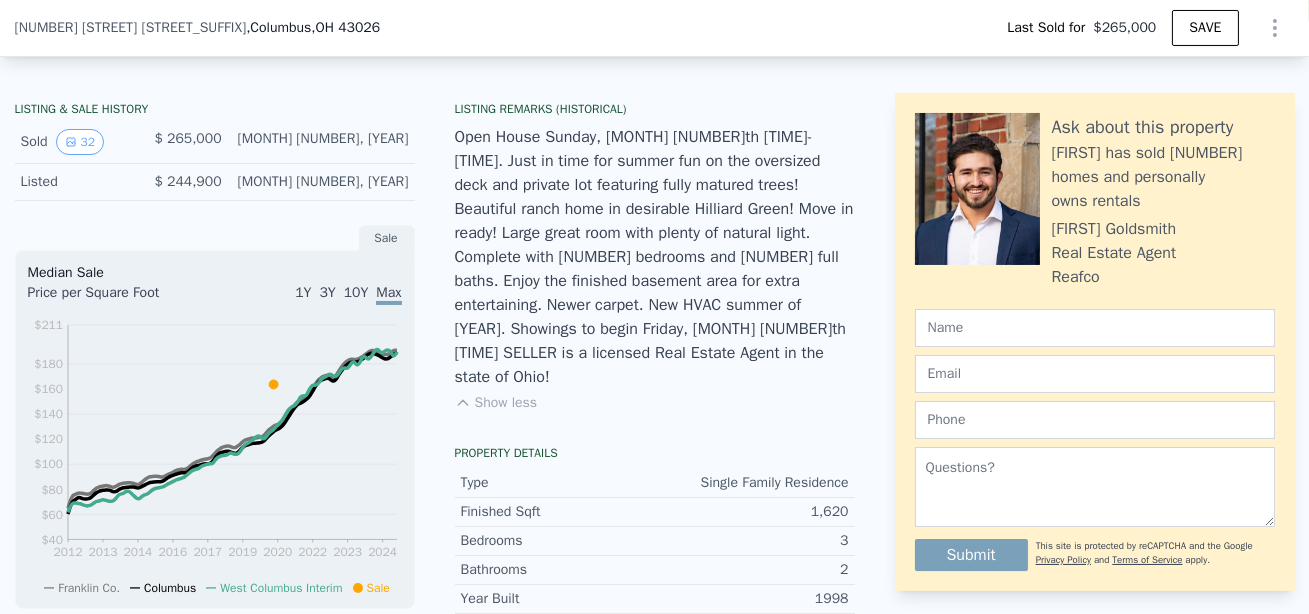scroll, scrollTop: 485, scrollLeft: 0, axis: vertical 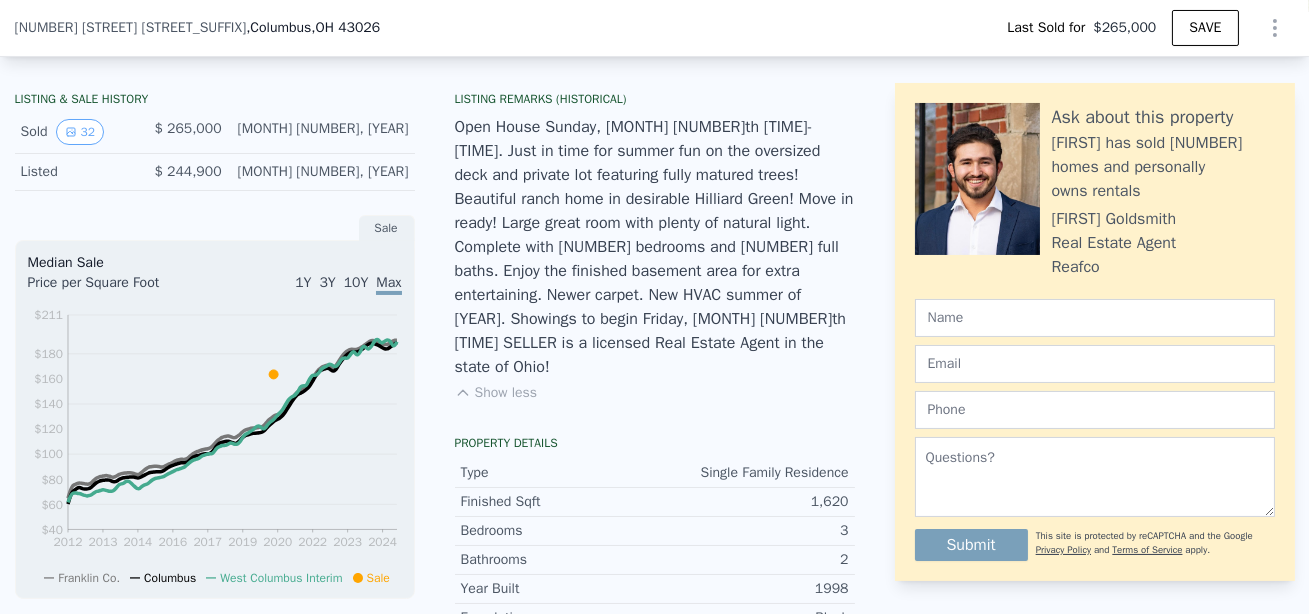 click on "Open House Sunday, May 17th 12pm-1pm. Just in time for summer fun on the oversized deck and private lot featuring fully matured trees! Beautiful ranch home in desirable Hilliard Green! Move in ready! Large great room with plenty of natural light. Complete with 3 bedrooms and 2 full baths. Enjoy the finished basement area for extra entertaining. Newer carpet. New HVAC summer of 2019. Showings to begin Friday, May 15th 4PM SELLER is a licensed Real Estate Agent in the state of Ohio!" at bounding box center [655, 247] 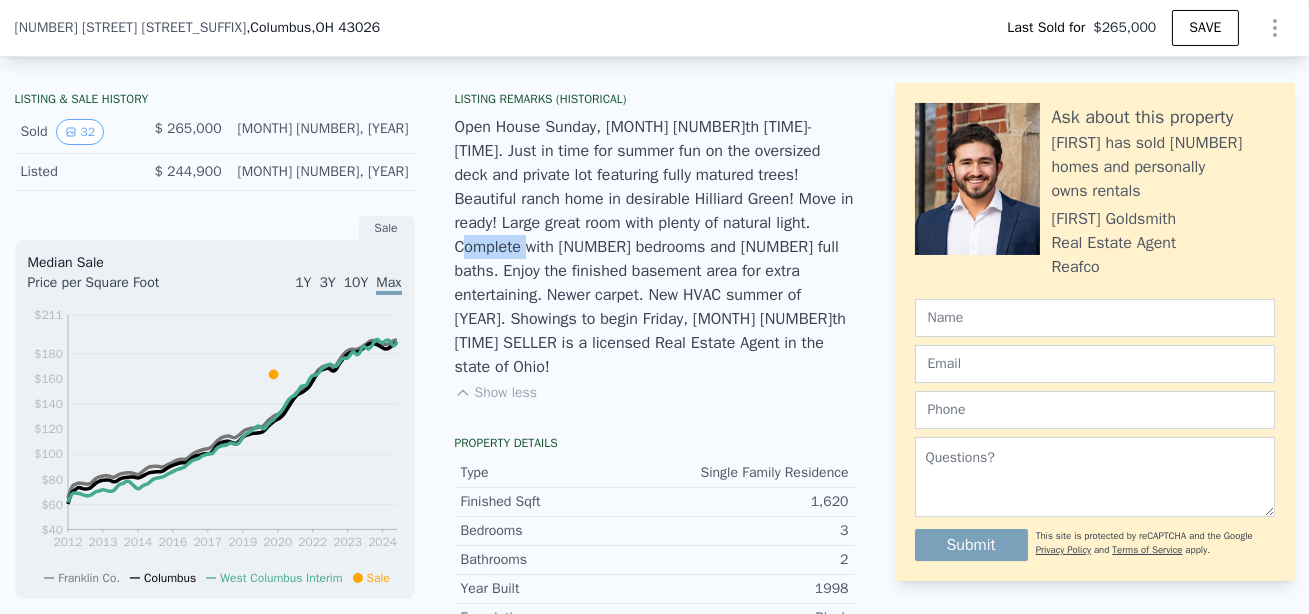 click on "Open House Sunday, May 17th 12pm-1pm. Just in time for summer fun on the oversized deck and private lot featuring fully matured trees! Beautiful ranch home in desirable Hilliard Green! Move in ready! Large great room with plenty of natural light. Complete with 3 bedrooms and 2 full baths. Enjoy the finished basement area for extra entertaining. Newer carpet. New HVAC summer of 2019. Showings to begin Friday, May 15th 4PM SELLER is a licensed Real Estate Agent in the state of Ohio!" at bounding box center (655, 247) 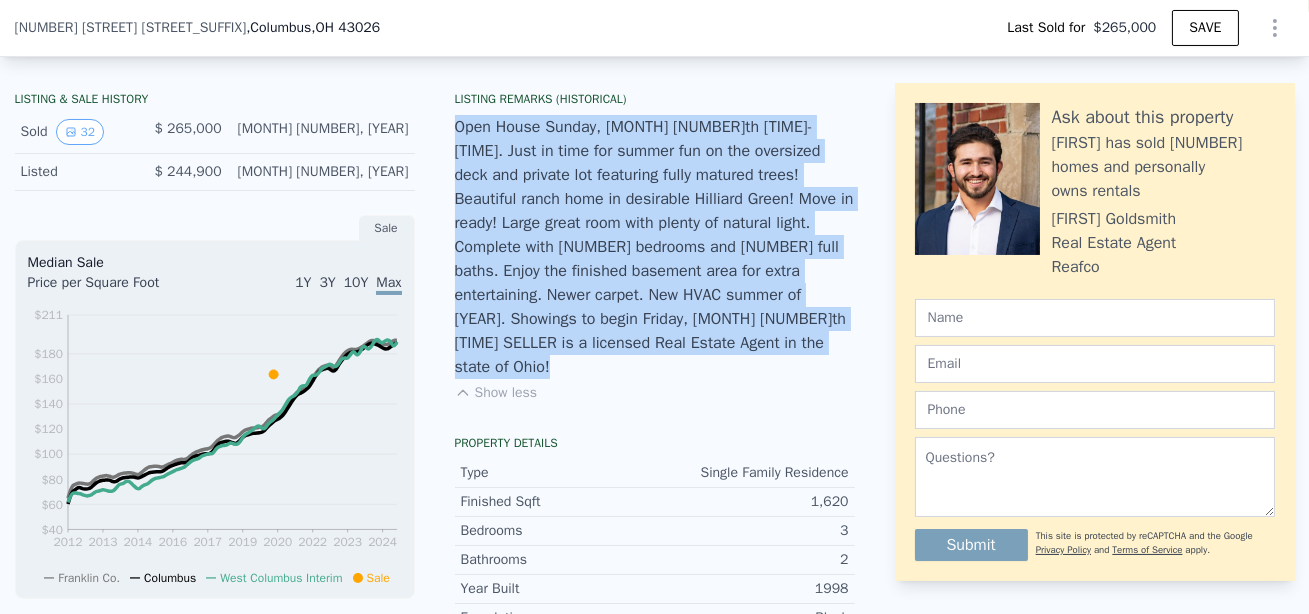 click on "Open House Sunday, May 17th 12pm-1pm. Just in time for summer fun on the oversized deck and private lot featuring fully matured trees! Beautiful ranch home in desirable Hilliard Green! Move in ready! Large great room with plenty of natural light. Complete with 3 bedrooms and 2 full baths. Enjoy the finished basement area for extra entertaining. Newer carpet. New HVAC summer of 2019. Showings to begin Friday, May 15th 4PM SELLER is a licensed Real Estate Agent in the state of Ohio!" at bounding box center (655, 247) 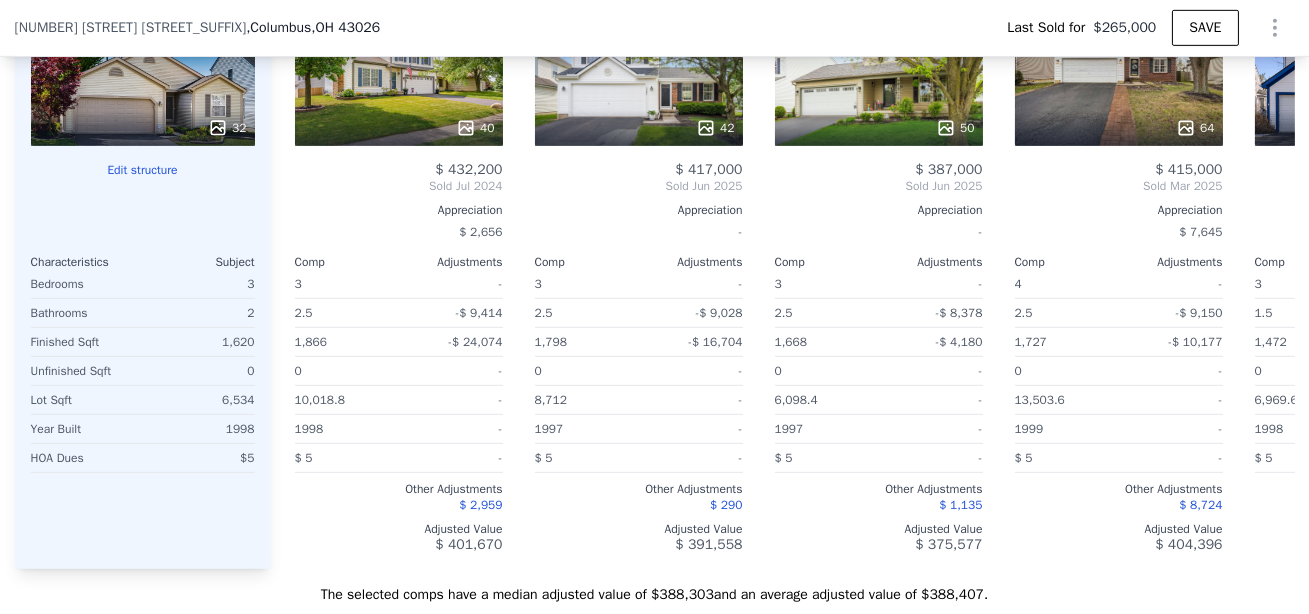 scroll, scrollTop: 2205, scrollLeft: 0, axis: vertical 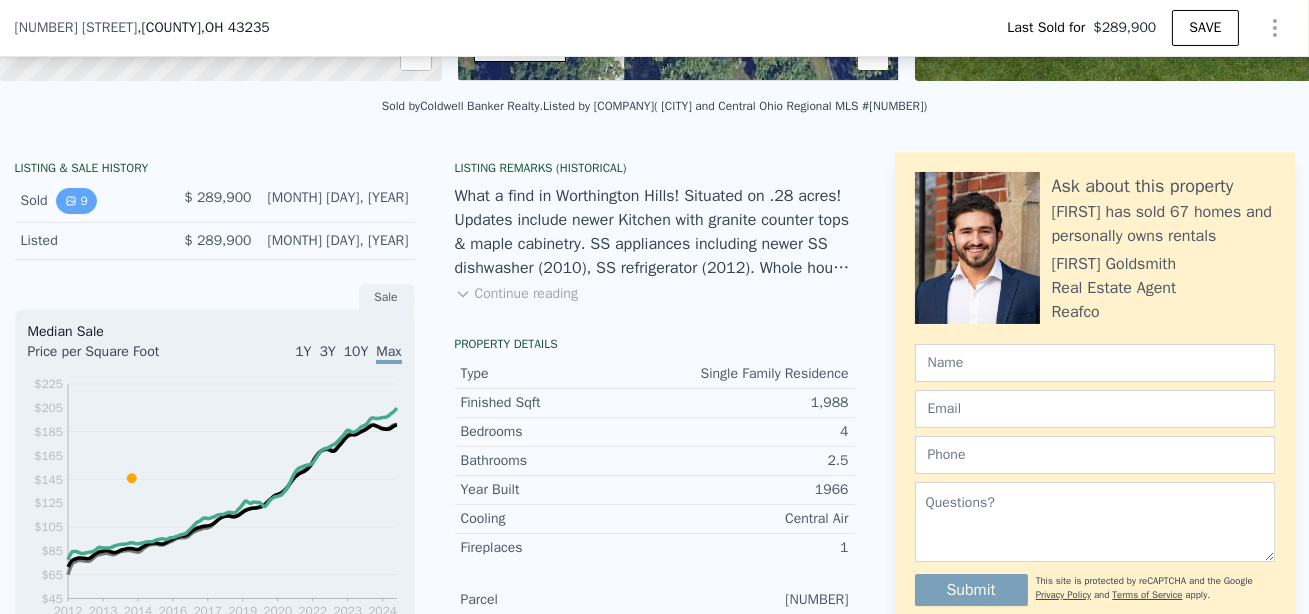 click 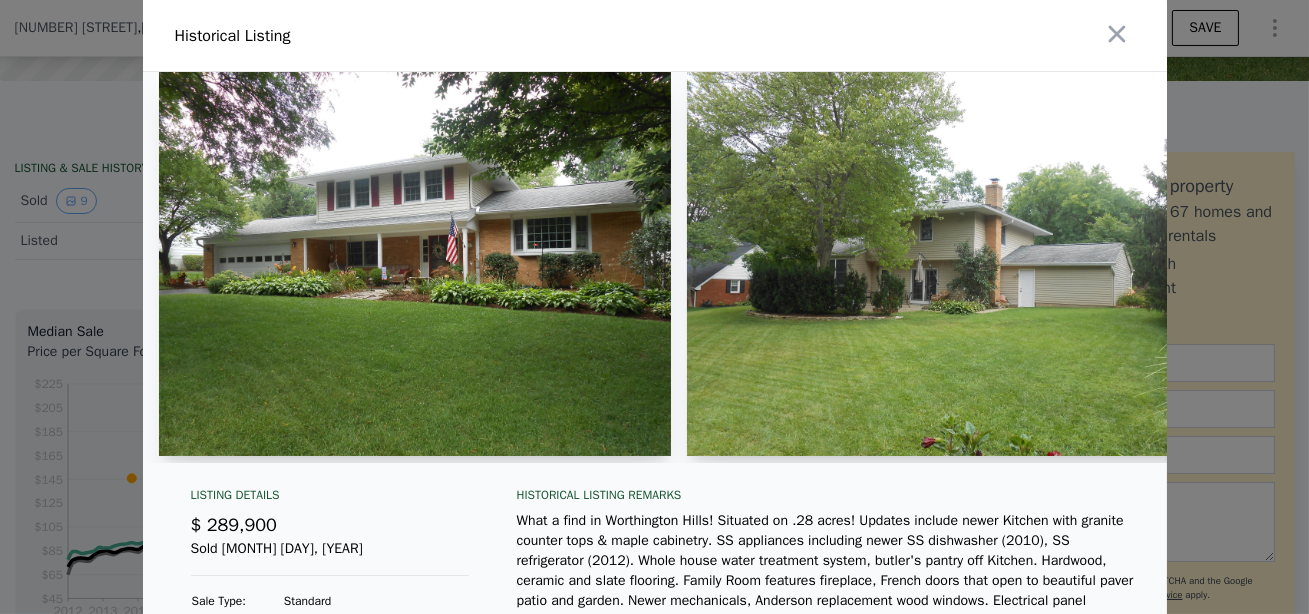 click at bounding box center (415, 264) 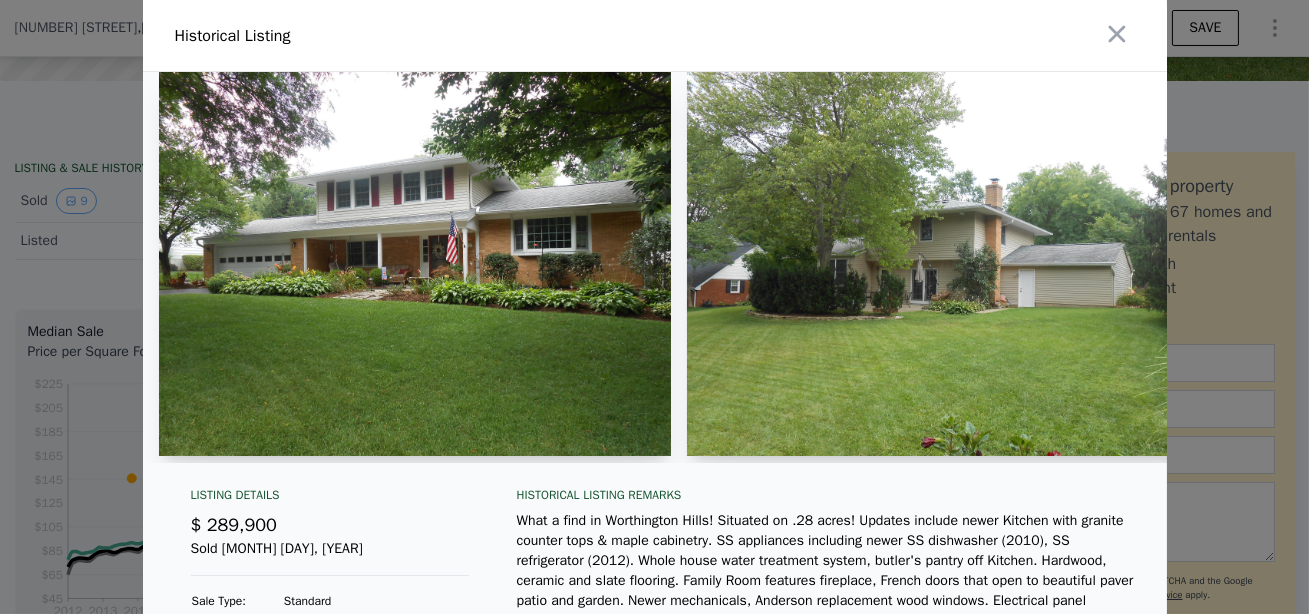 click at bounding box center (415, 264) 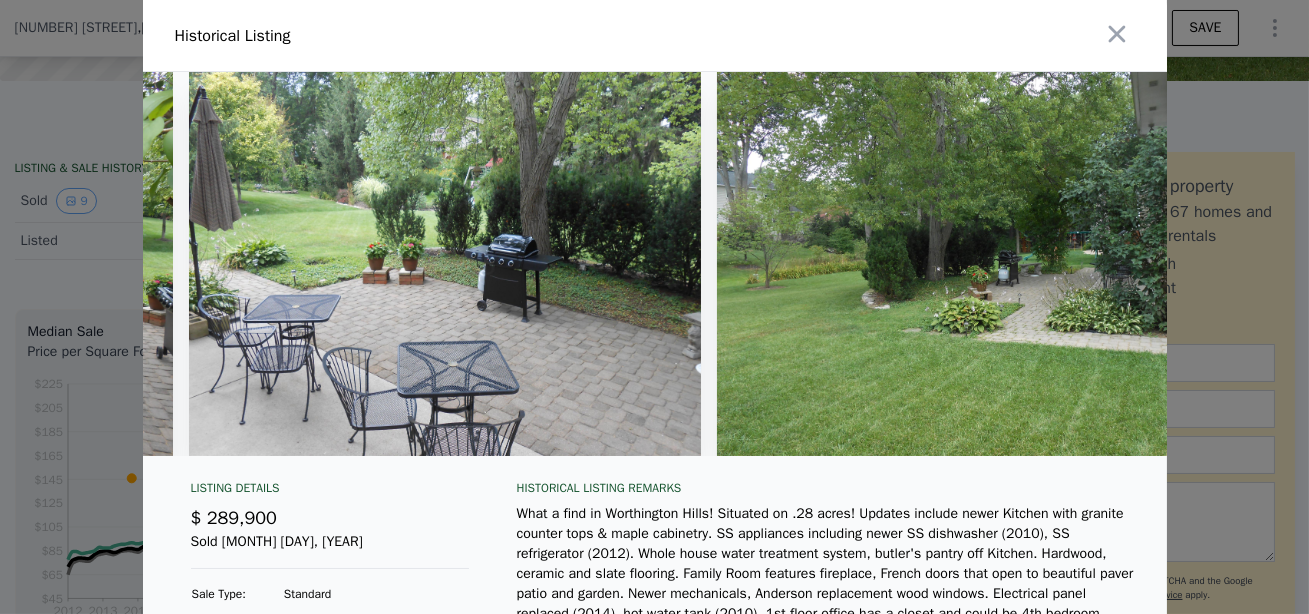 scroll, scrollTop: 0, scrollLeft: 3760, axis: horizontal 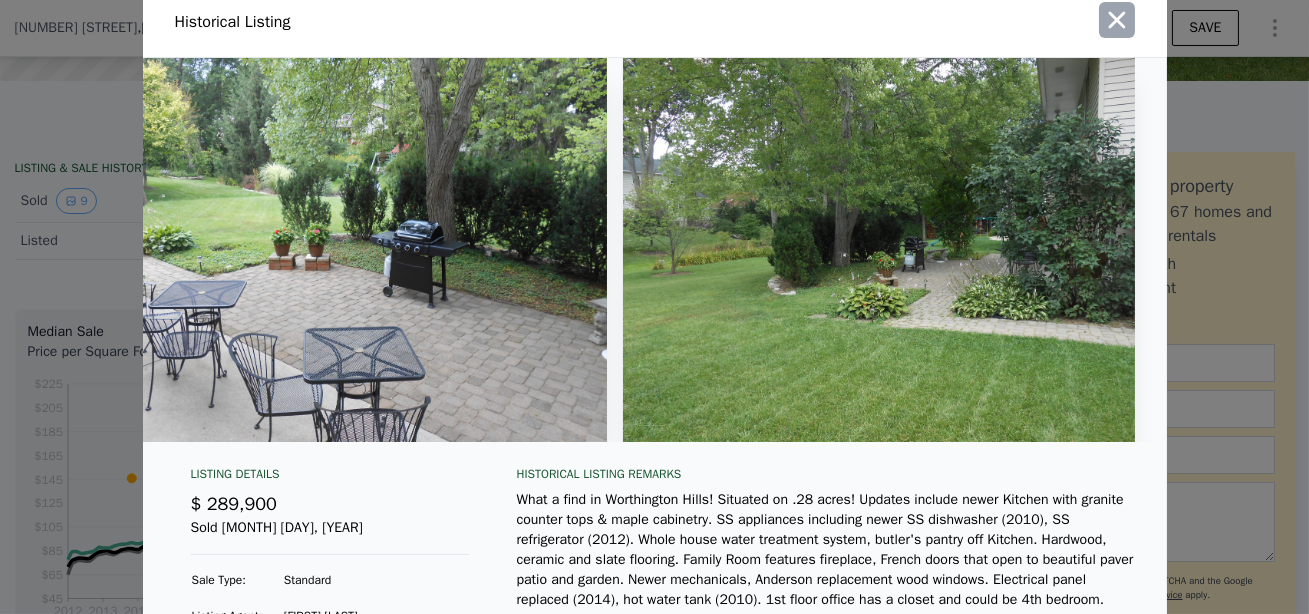 click 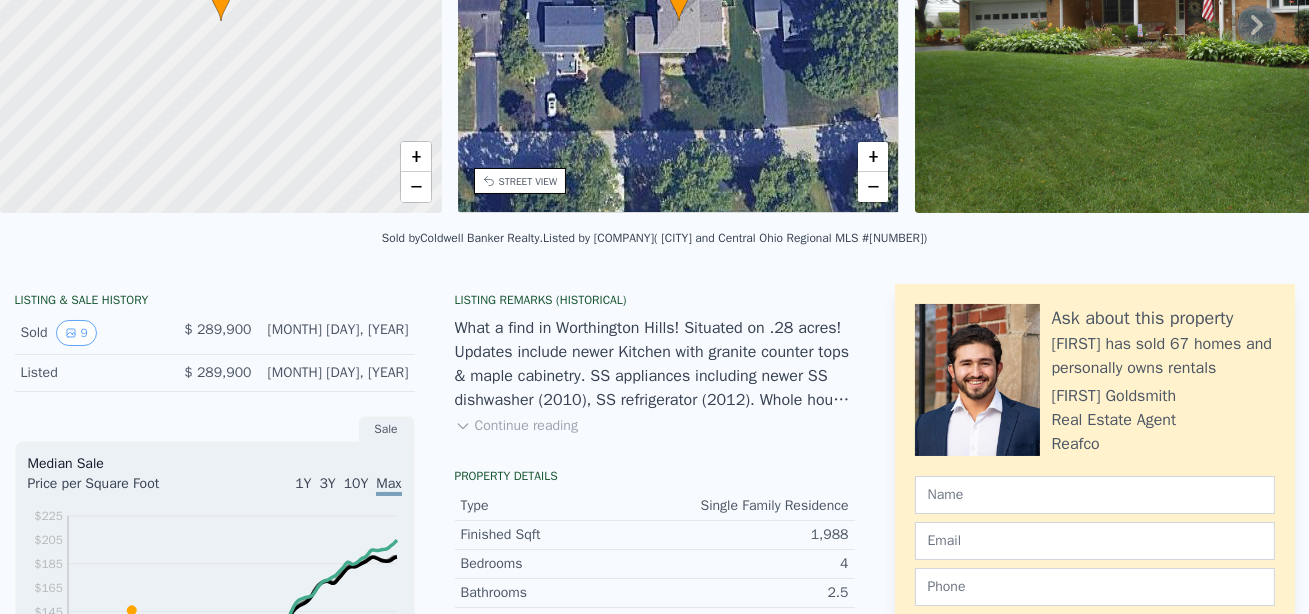 scroll, scrollTop: 0, scrollLeft: 0, axis: both 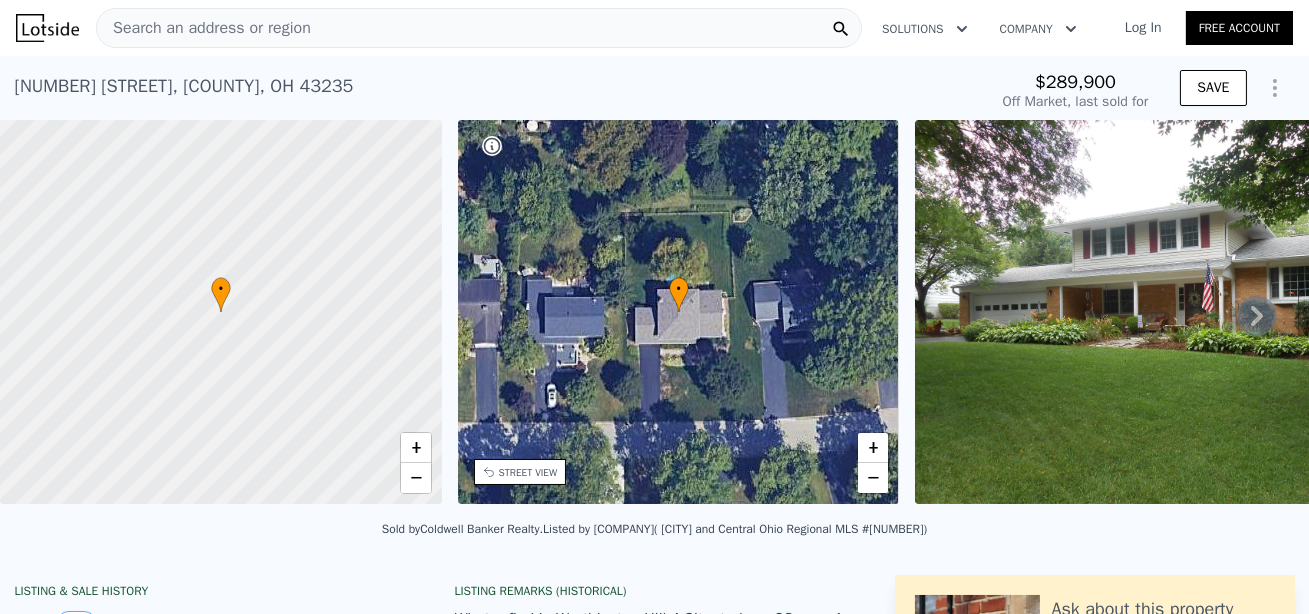 click on "Search an address or region" at bounding box center [204, 28] 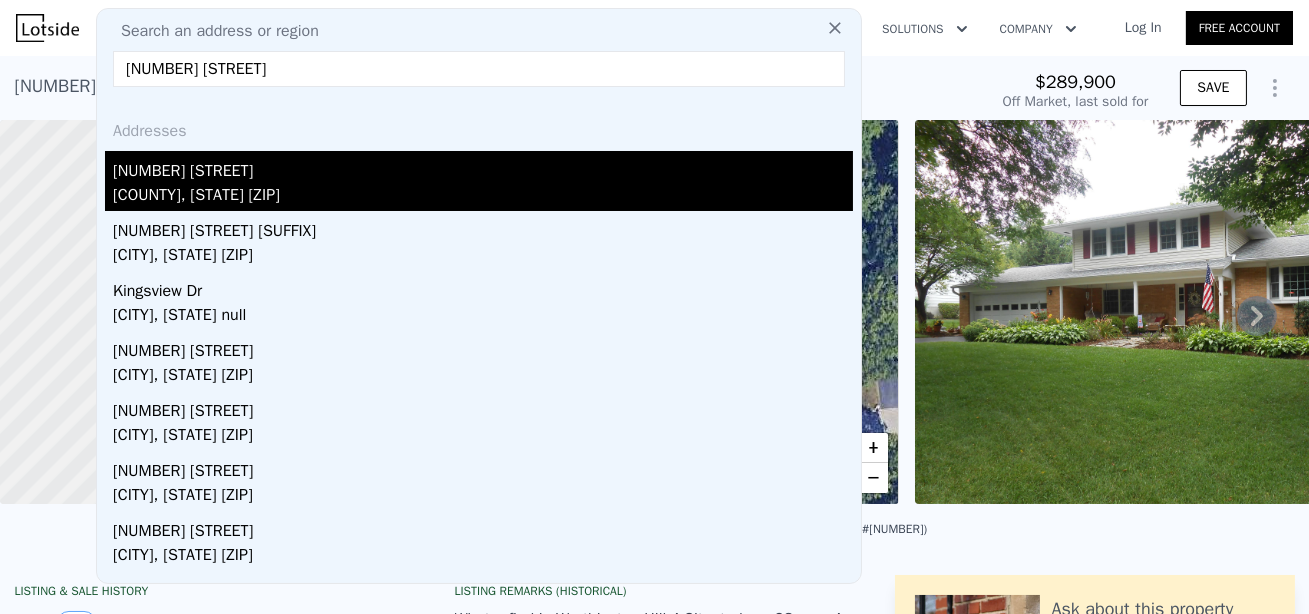 type on "[NUMBER] [STREET]" 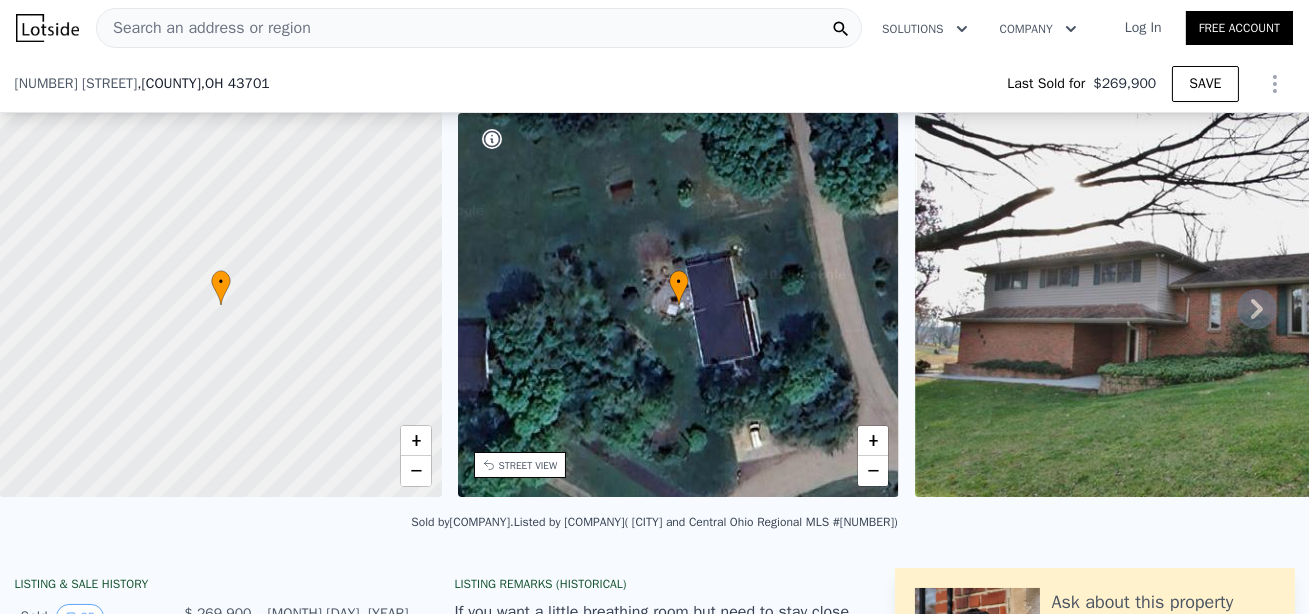scroll, scrollTop: 313, scrollLeft: 0, axis: vertical 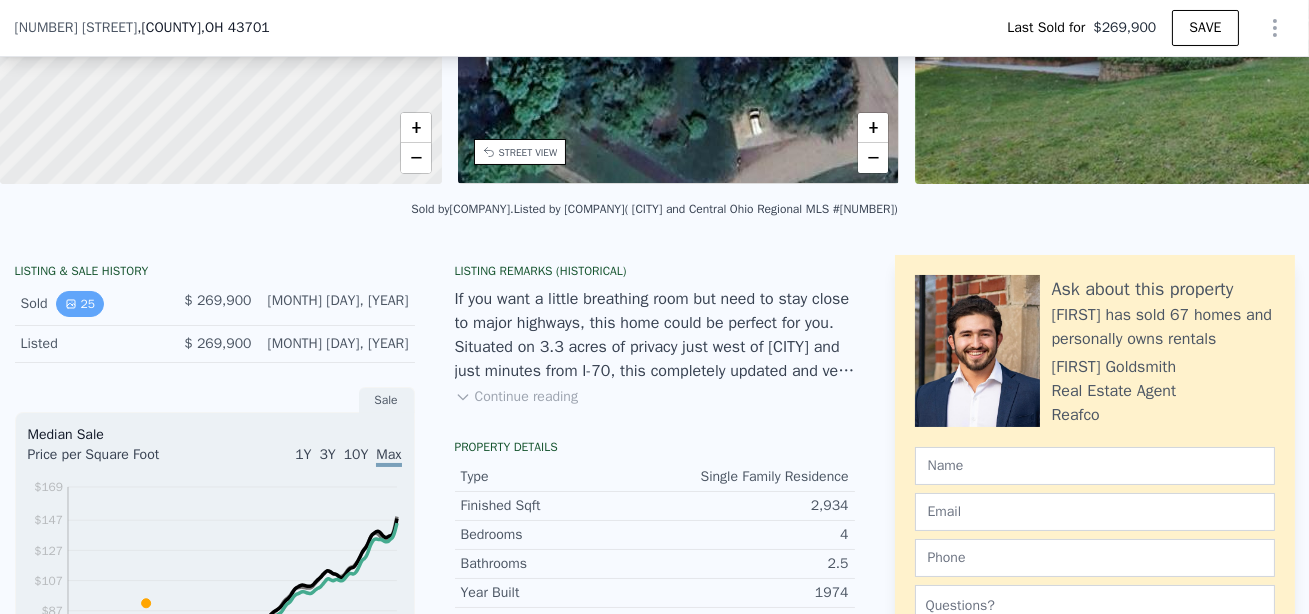 click on "25" at bounding box center [80, 304] 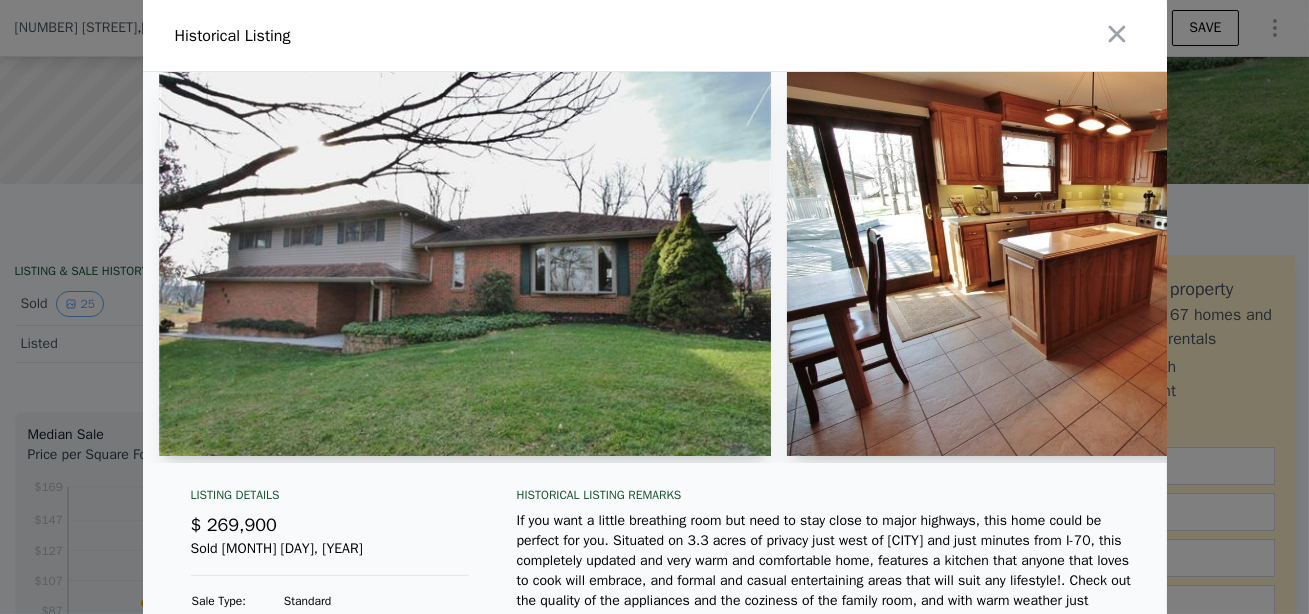 click at bounding box center (465, 264) 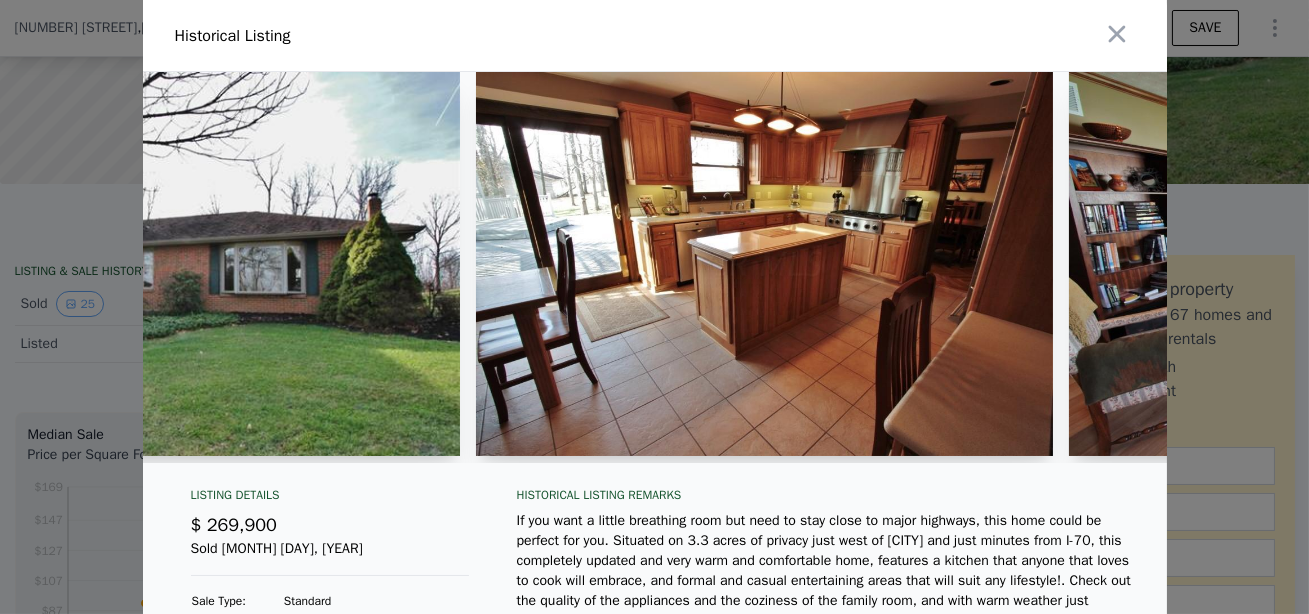 click at bounding box center (764, 264) 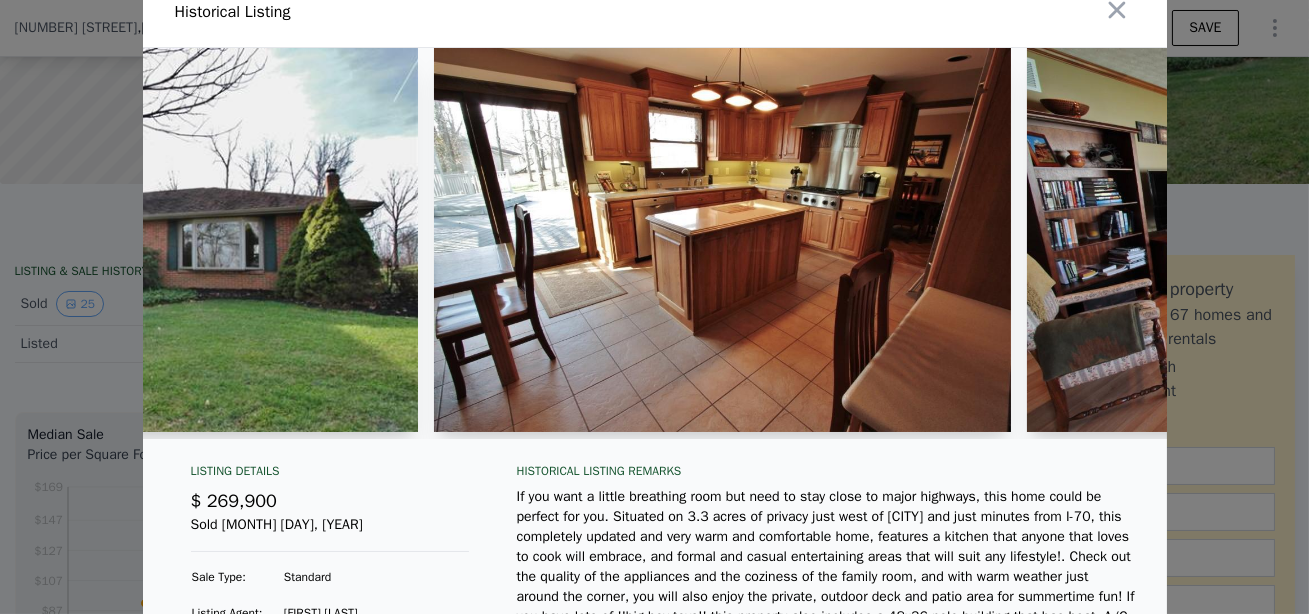 scroll, scrollTop: 0, scrollLeft: 0, axis: both 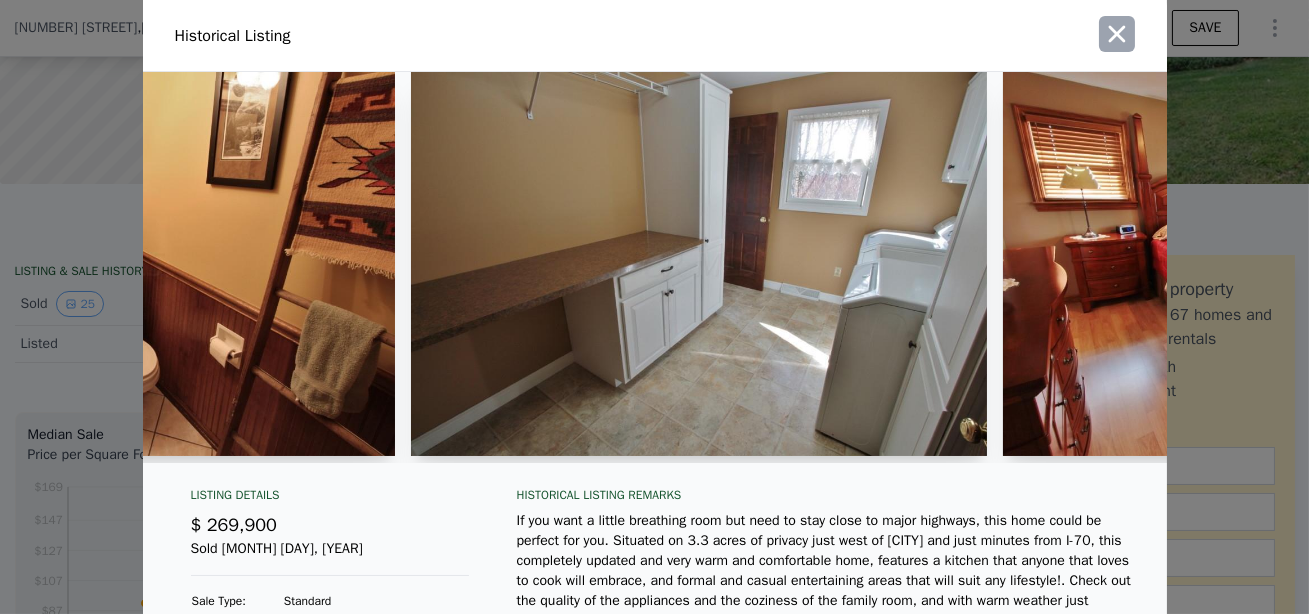 click 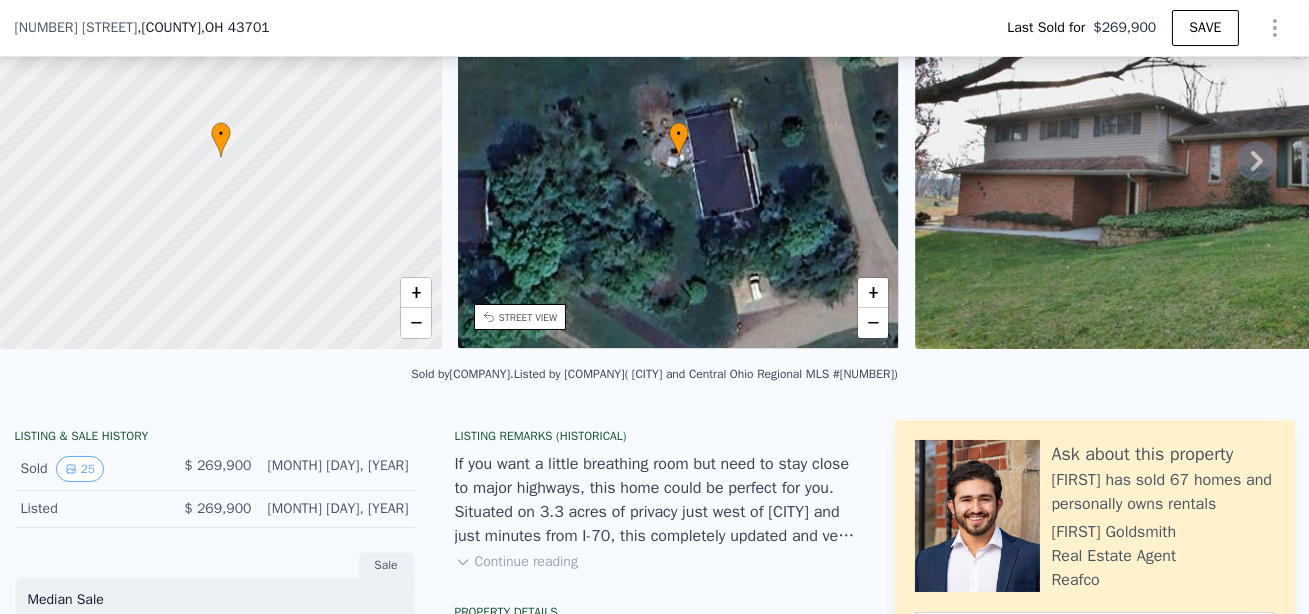 scroll, scrollTop: 0, scrollLeft: 0, axis: both 